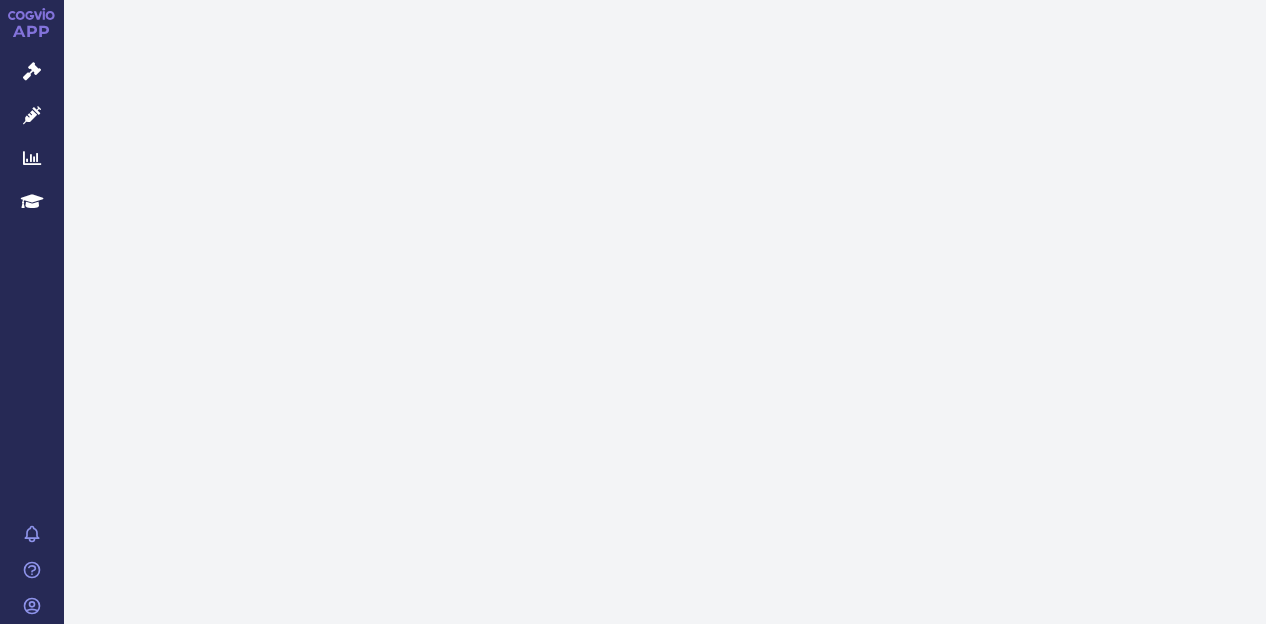 scroll, scrollTop: 0, scrollLeft: 0, axis: both 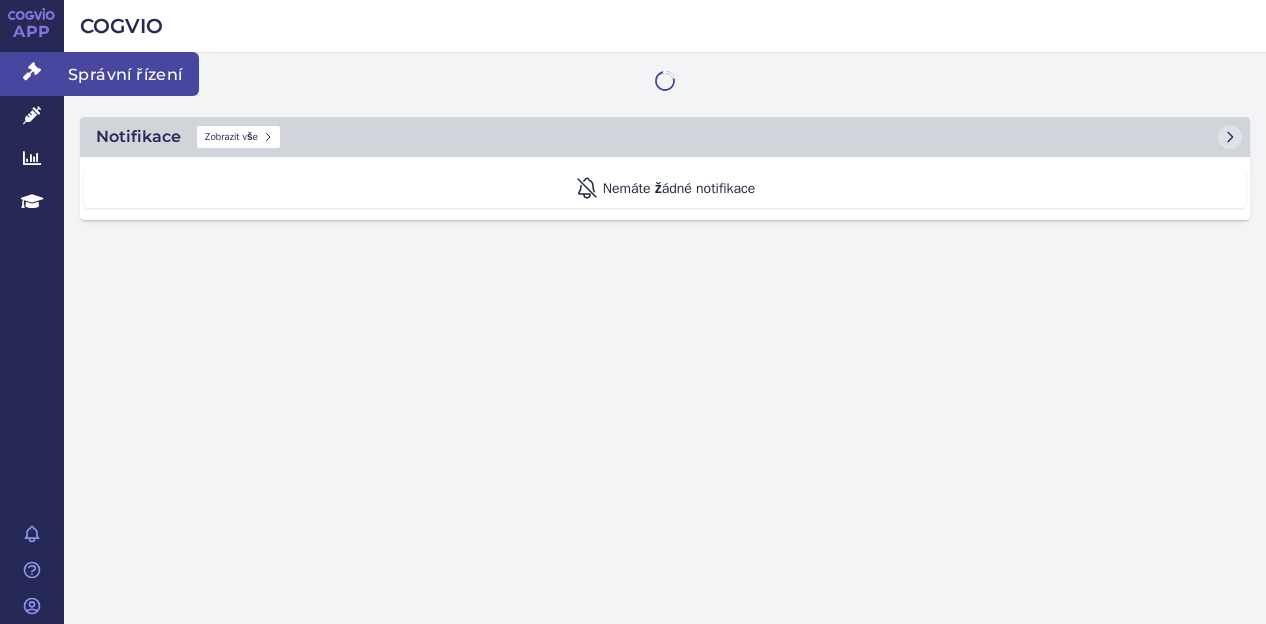 click at bounding box center [32, 72] 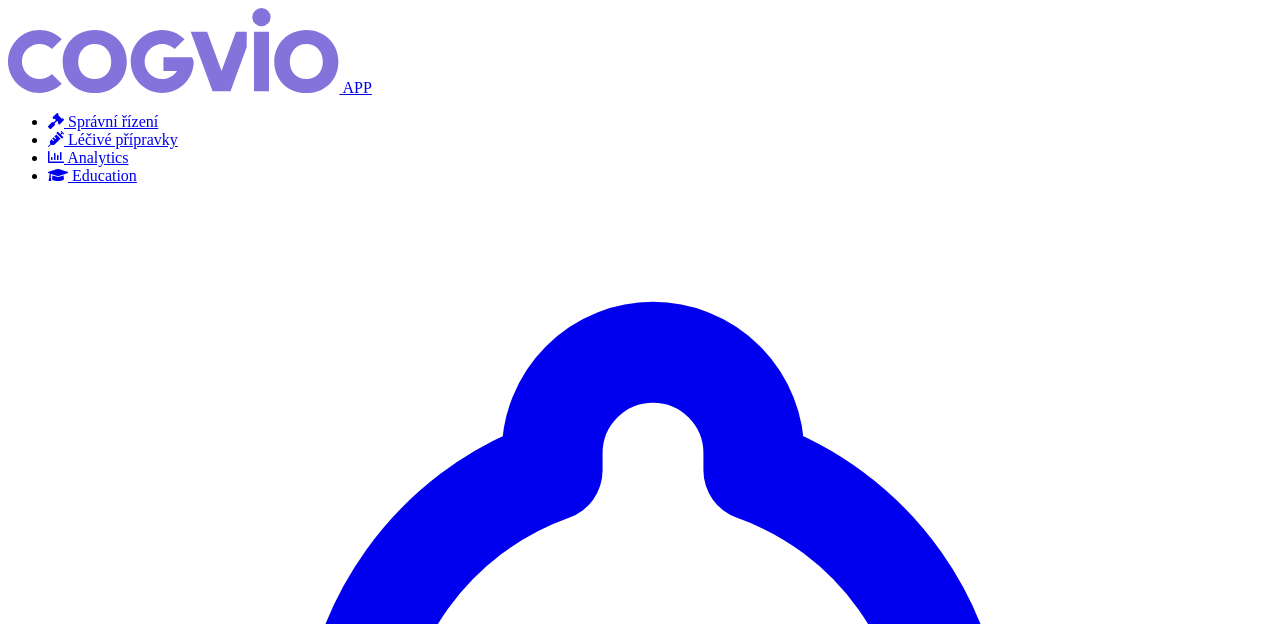 scroll, scrollTop: 0, scrollLeft: 0, axis: both 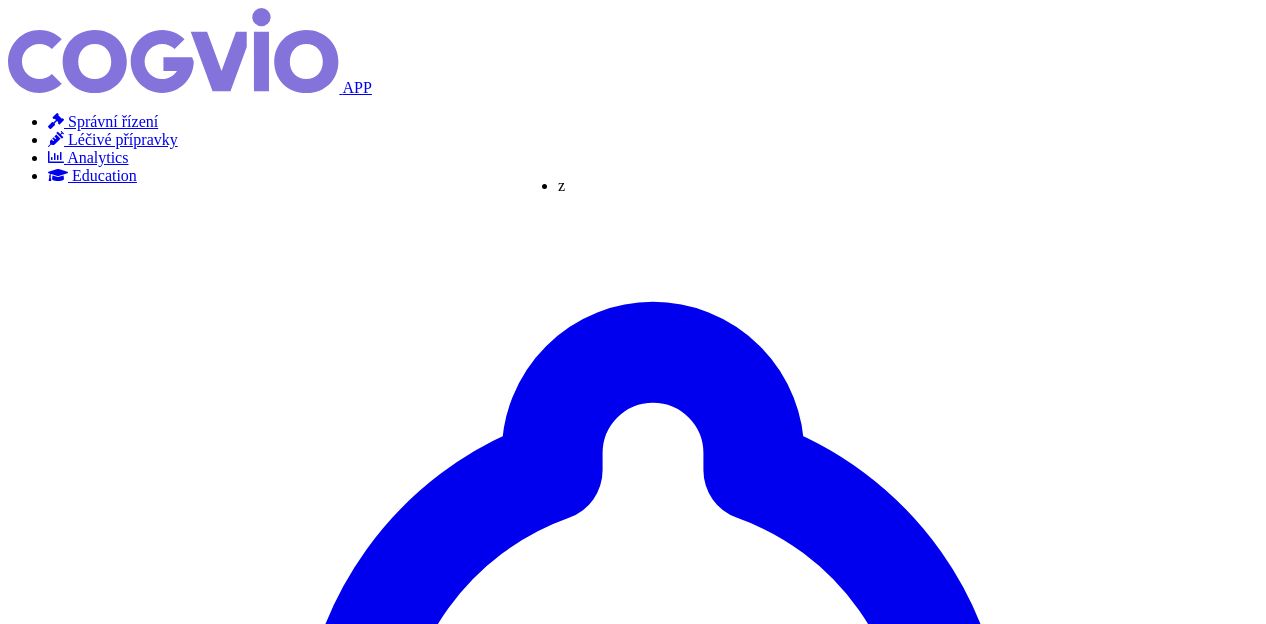 type on "zu" 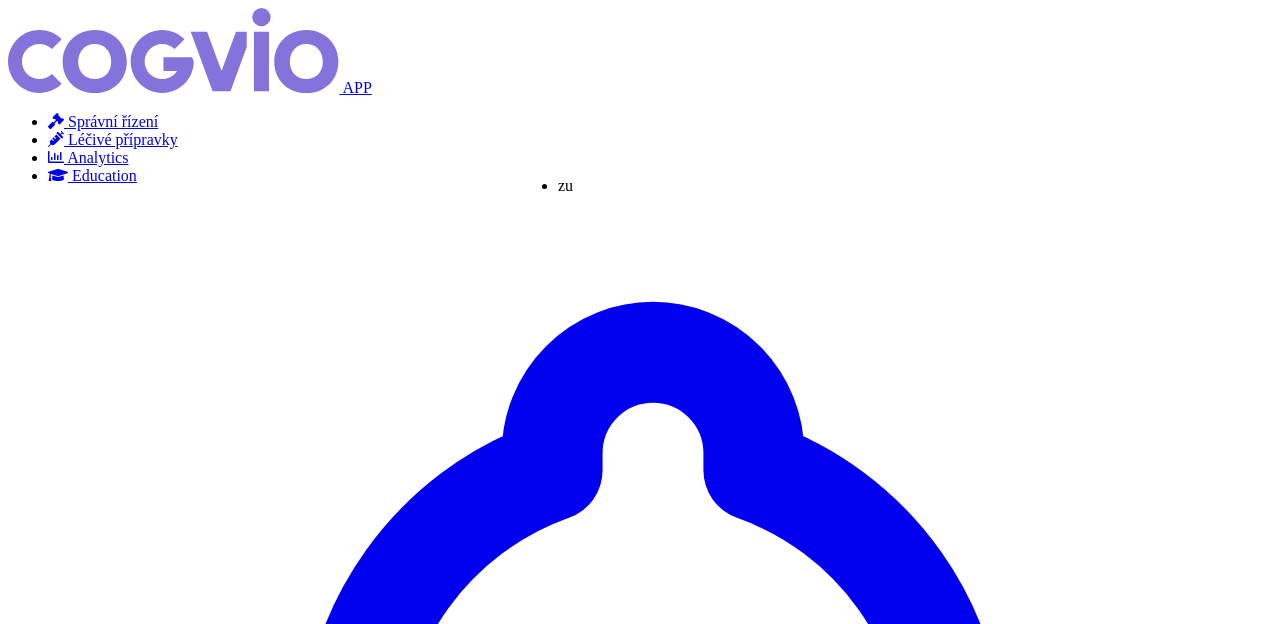 type on "zub" 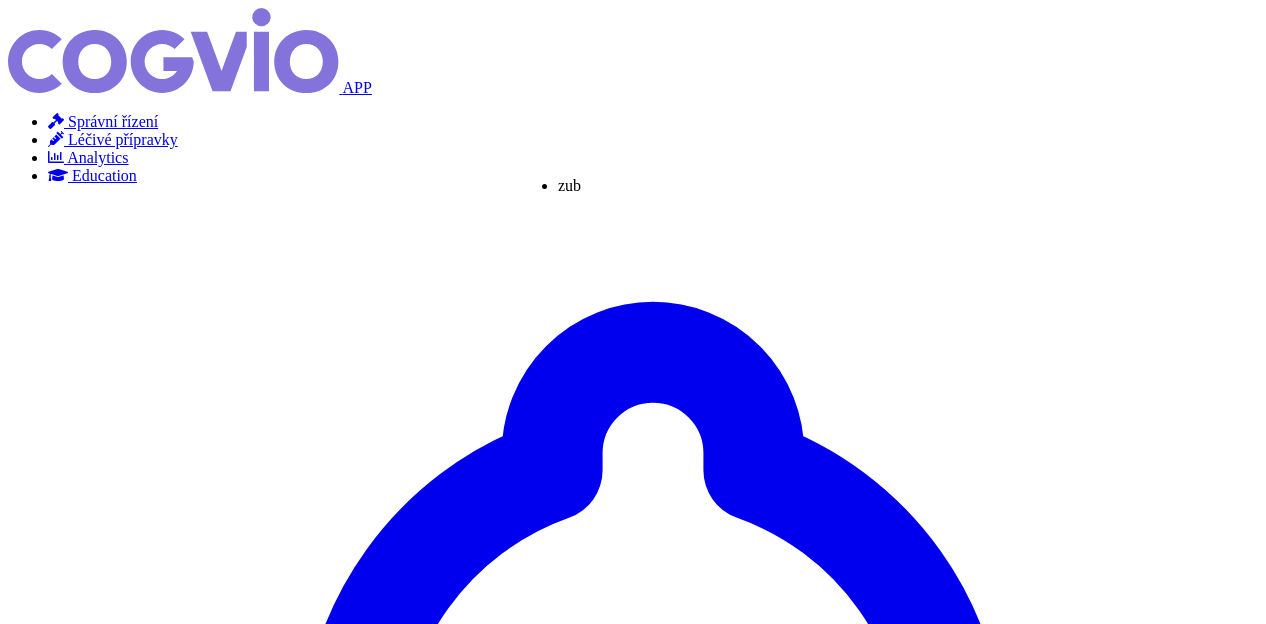 type on "zubs" 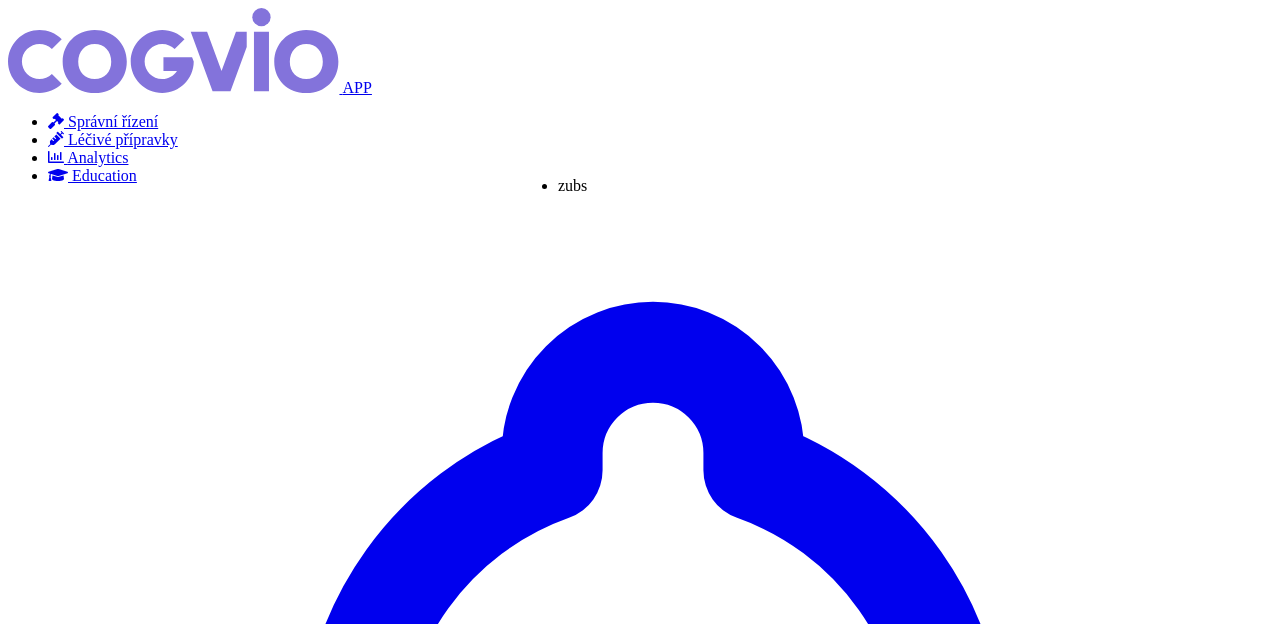type on "zubso" 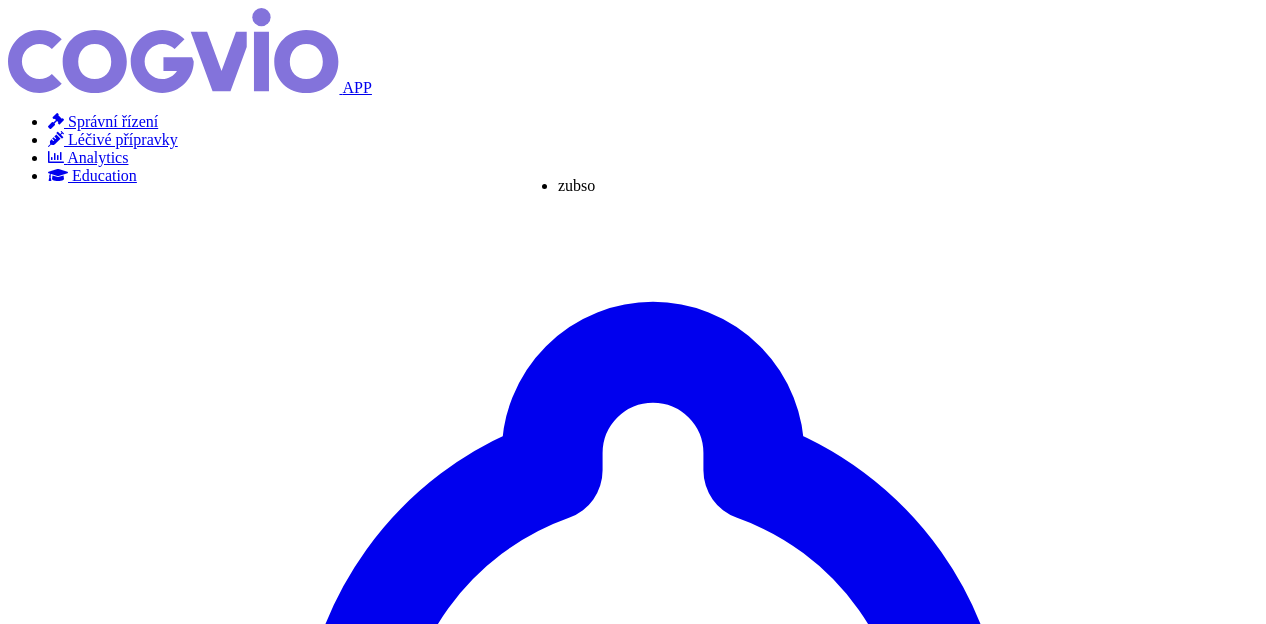 type on "zubsol" 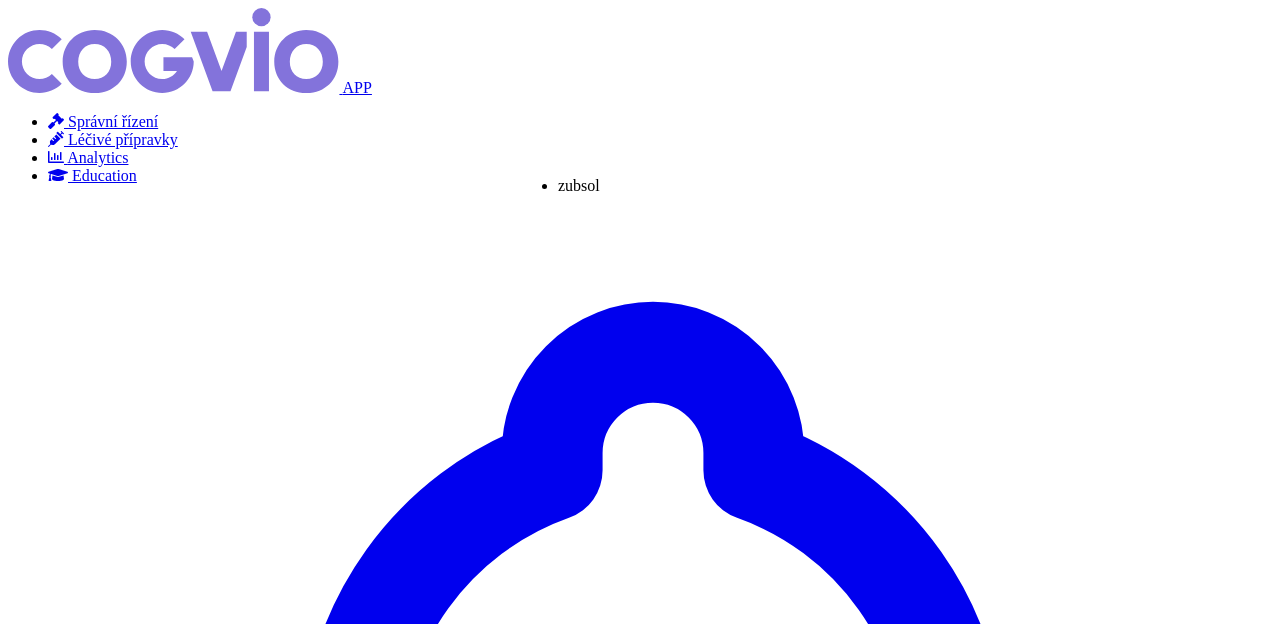 type on "zubsolv" 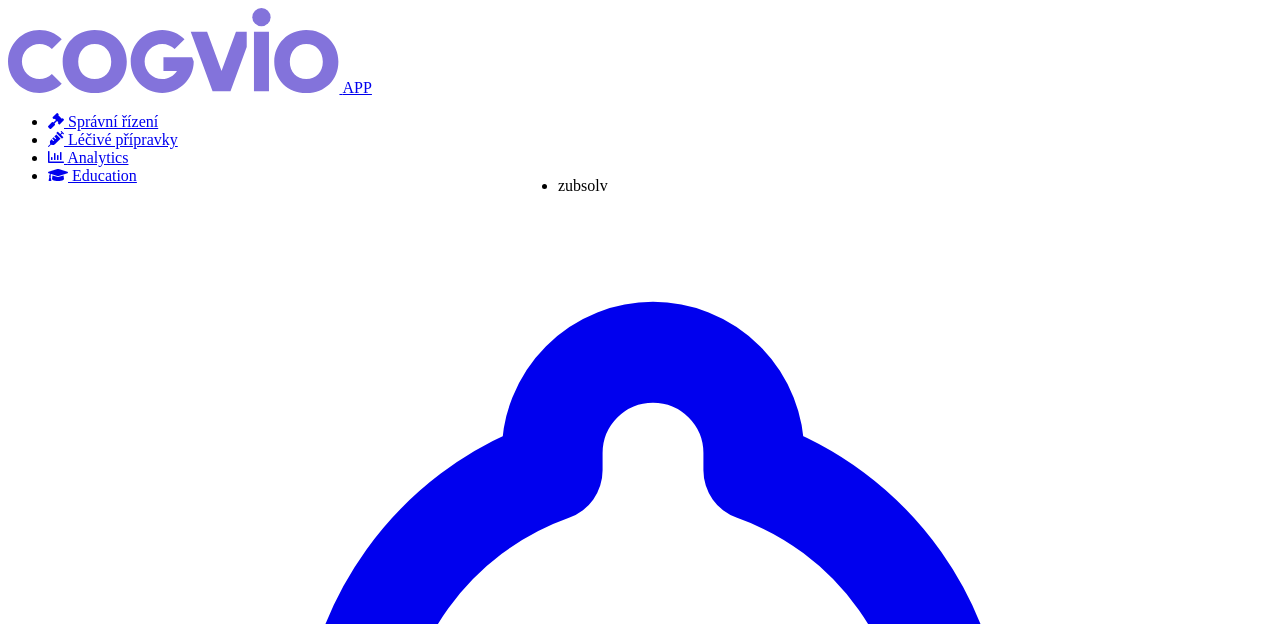 type on "zubsolve" 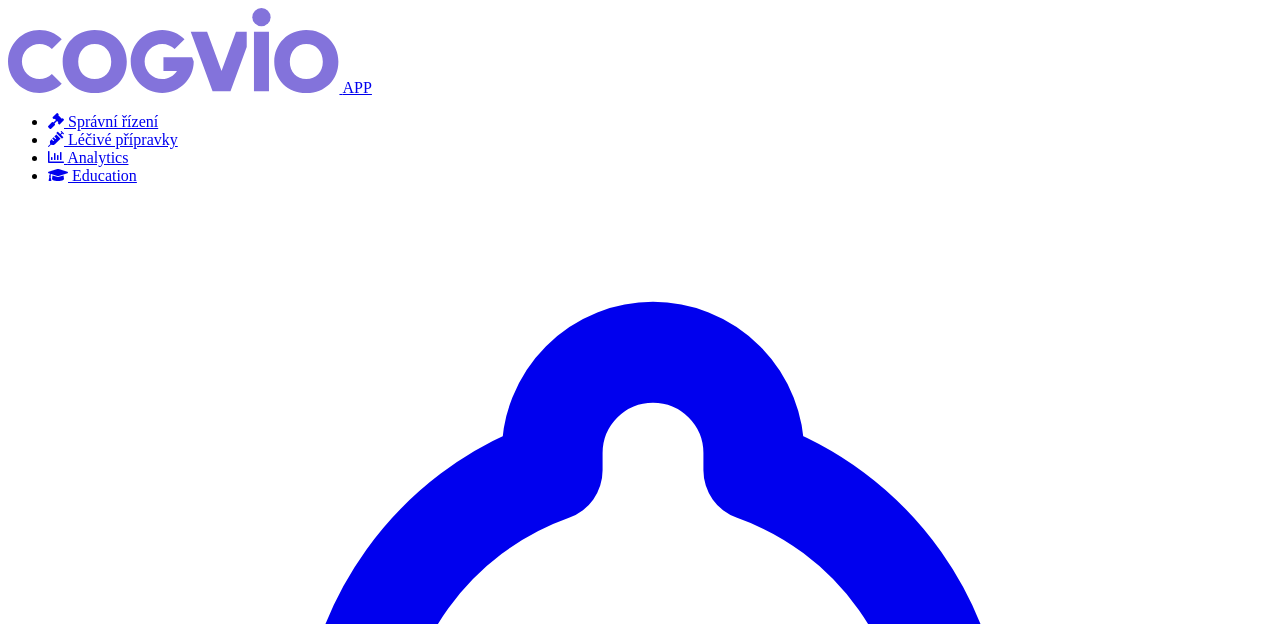 click on "Hledat" at bounding box center (35, 4379) 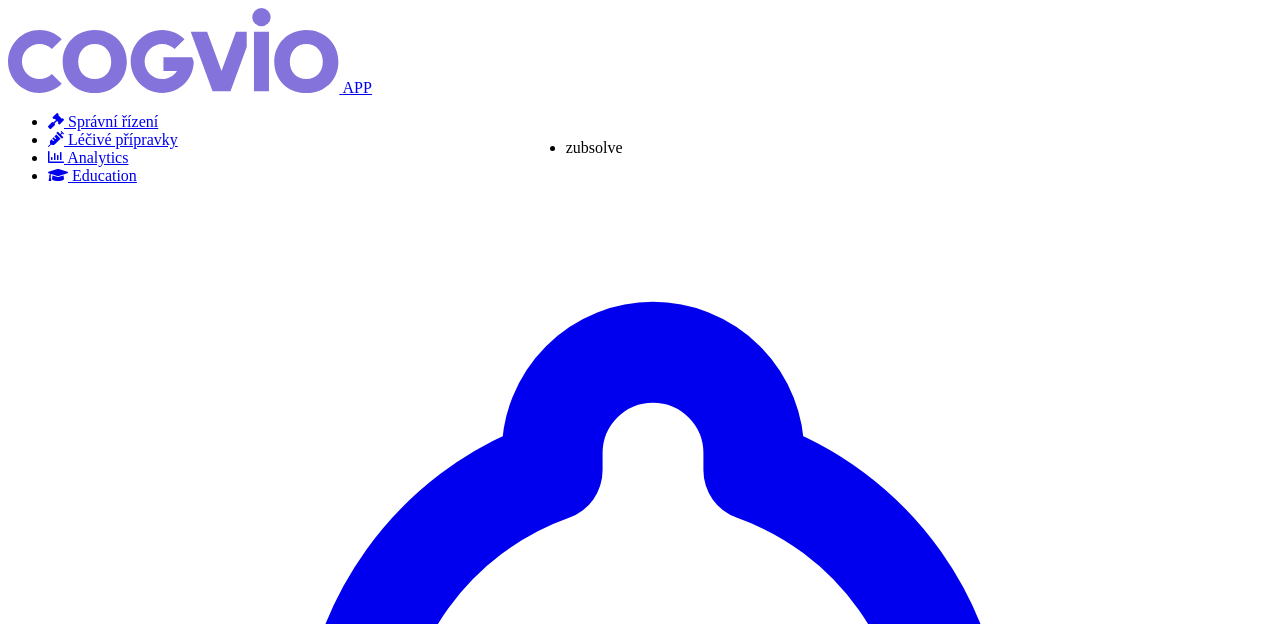 click on "×" at bounding box center (52, 4323) 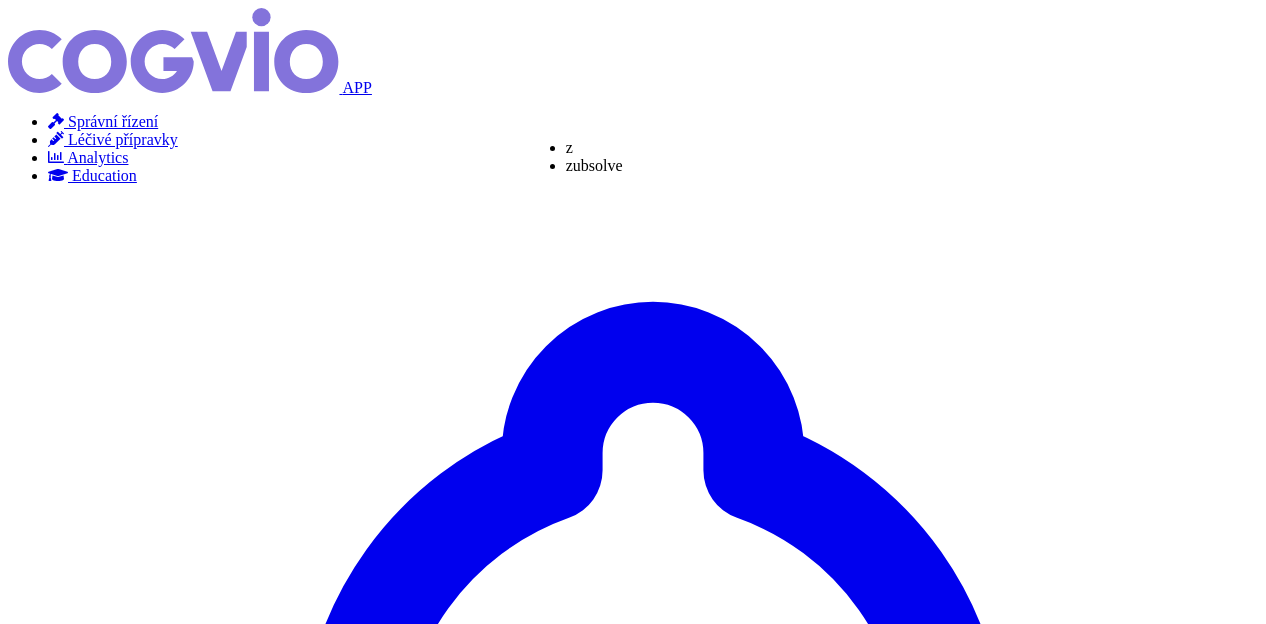 type on "zu" 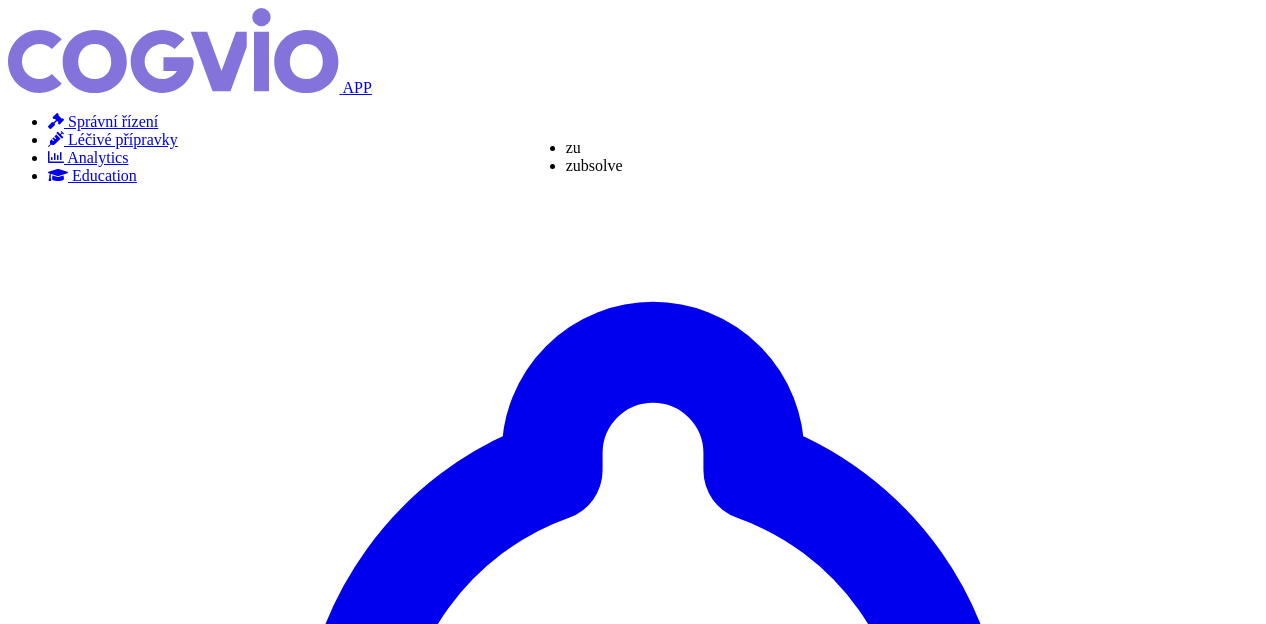 type on "zub" 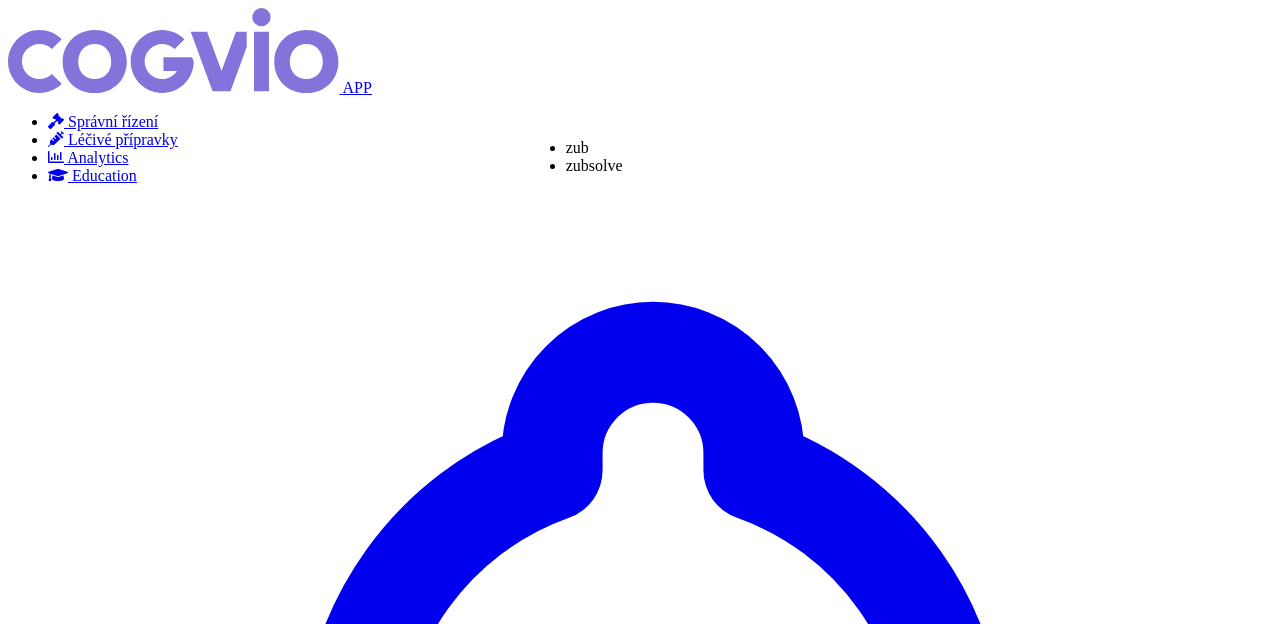 type on "zubs" 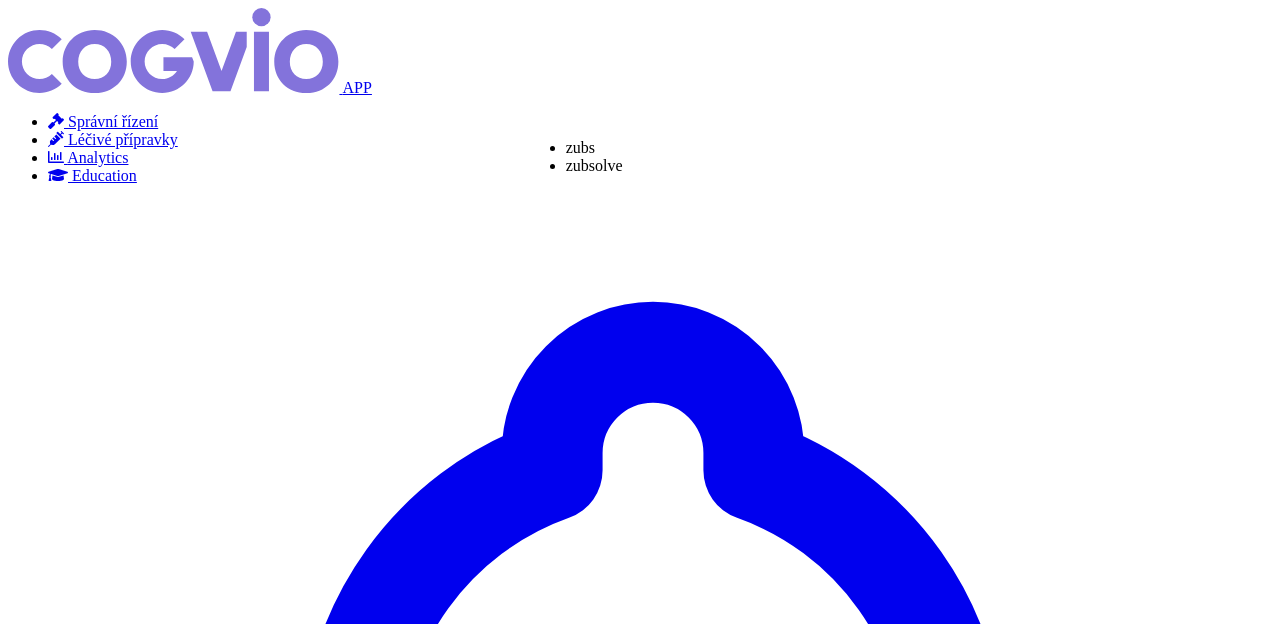 type on "zubso" 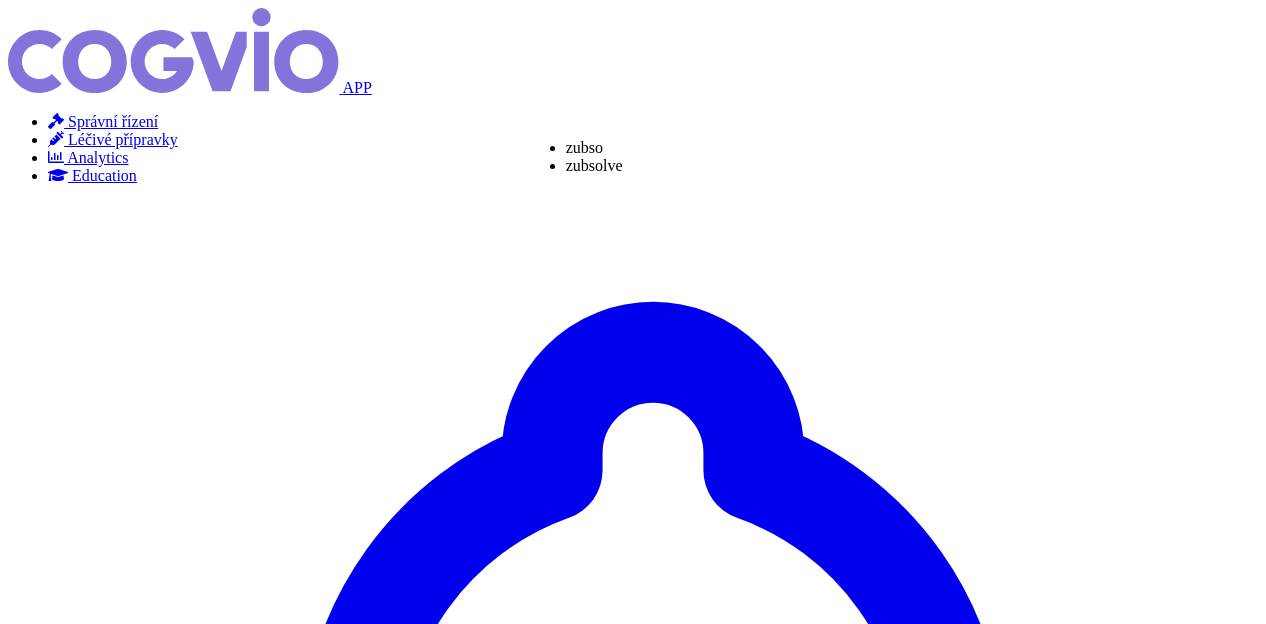 type on "zubsol" 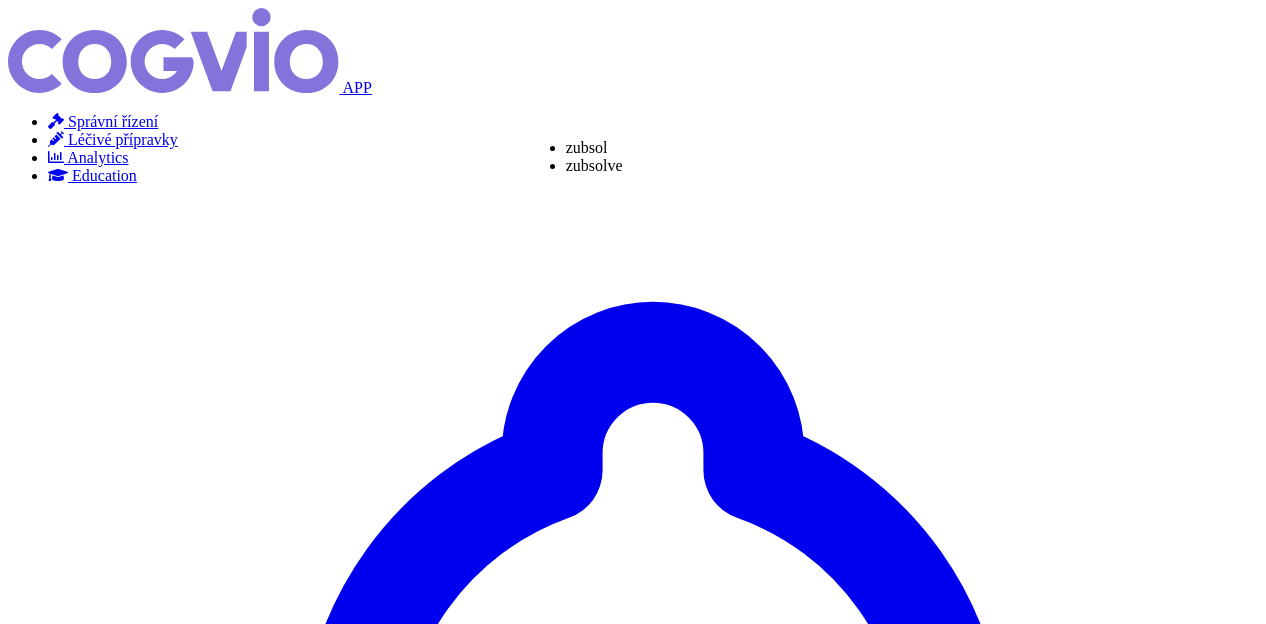 type on "zubsolv" 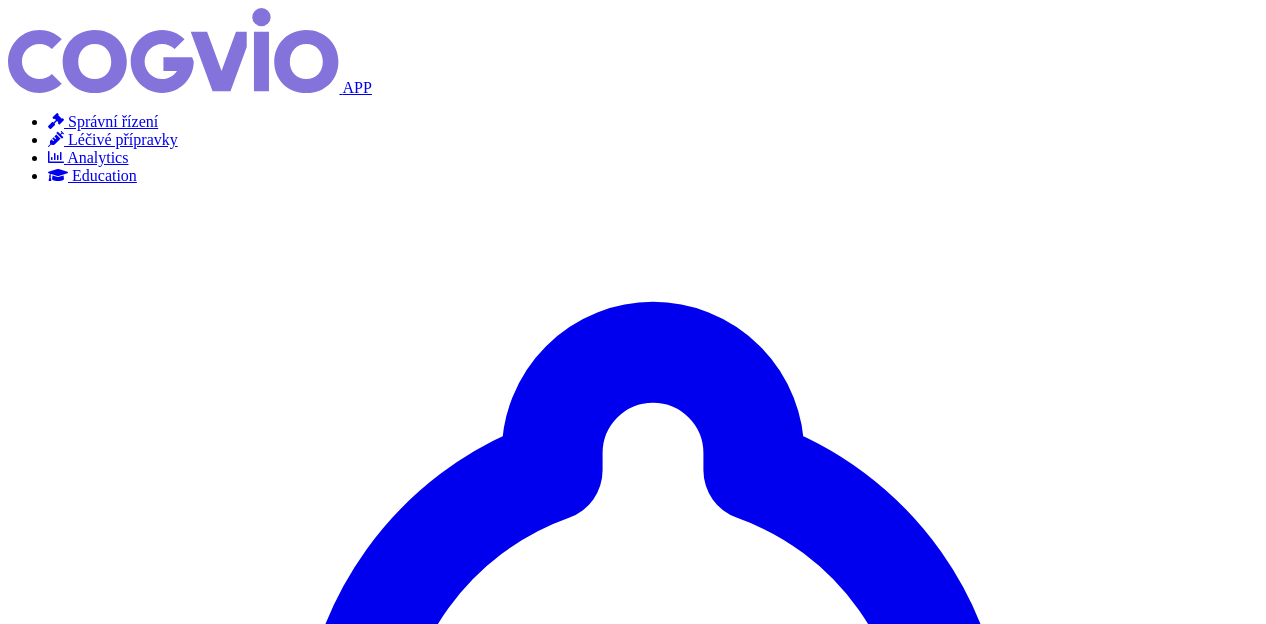 click on "Hledat" at bounding box center (35, 4449) 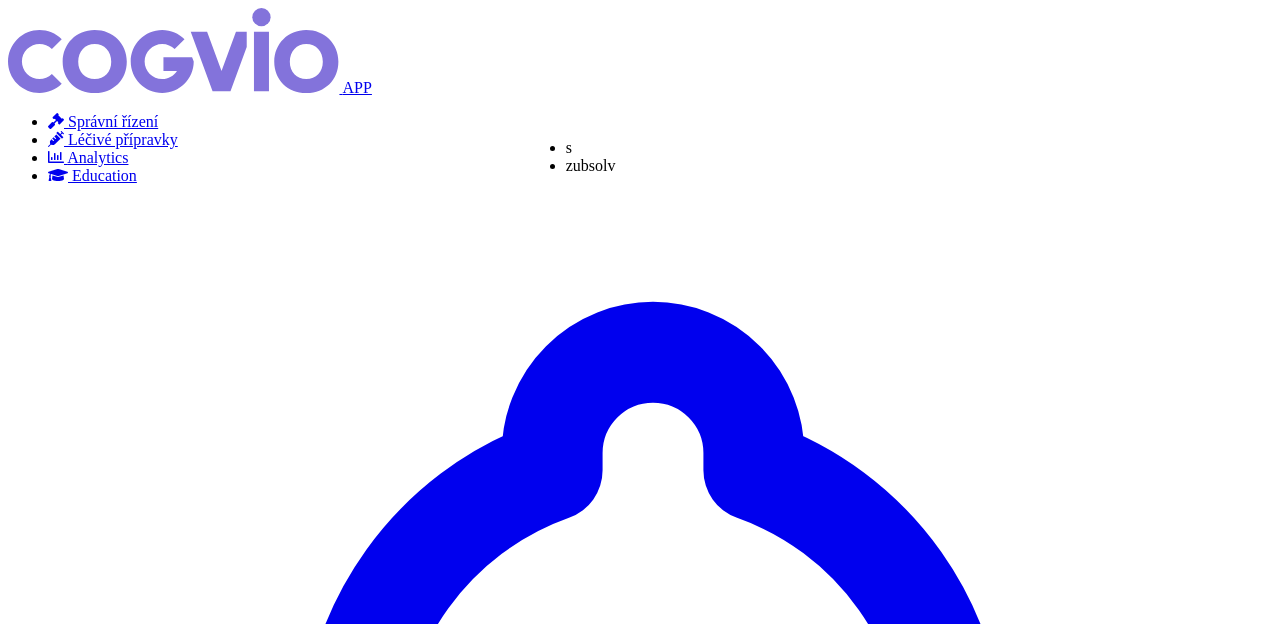 type on "su" 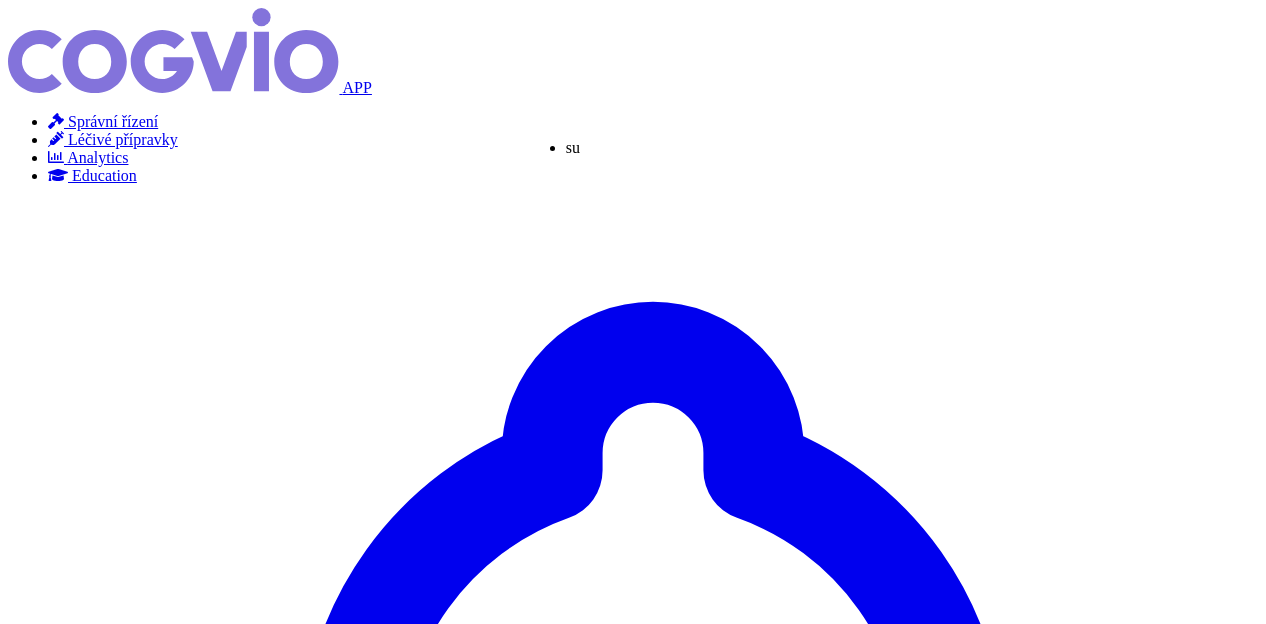 type on "sub" 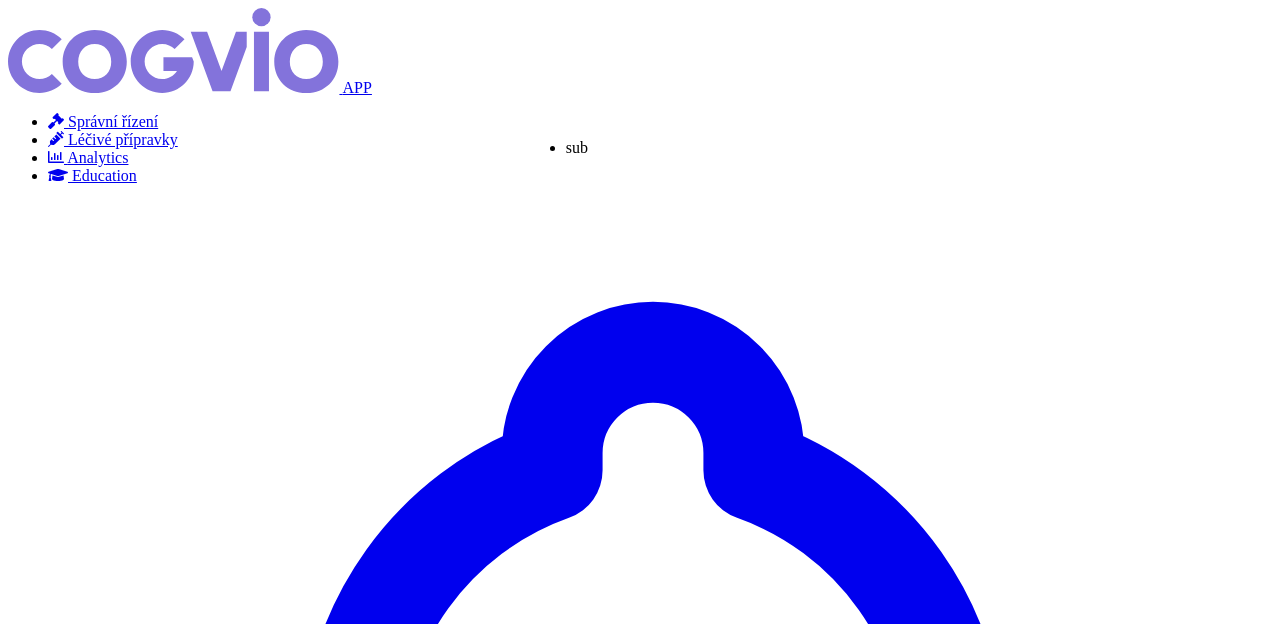 type on "subo" 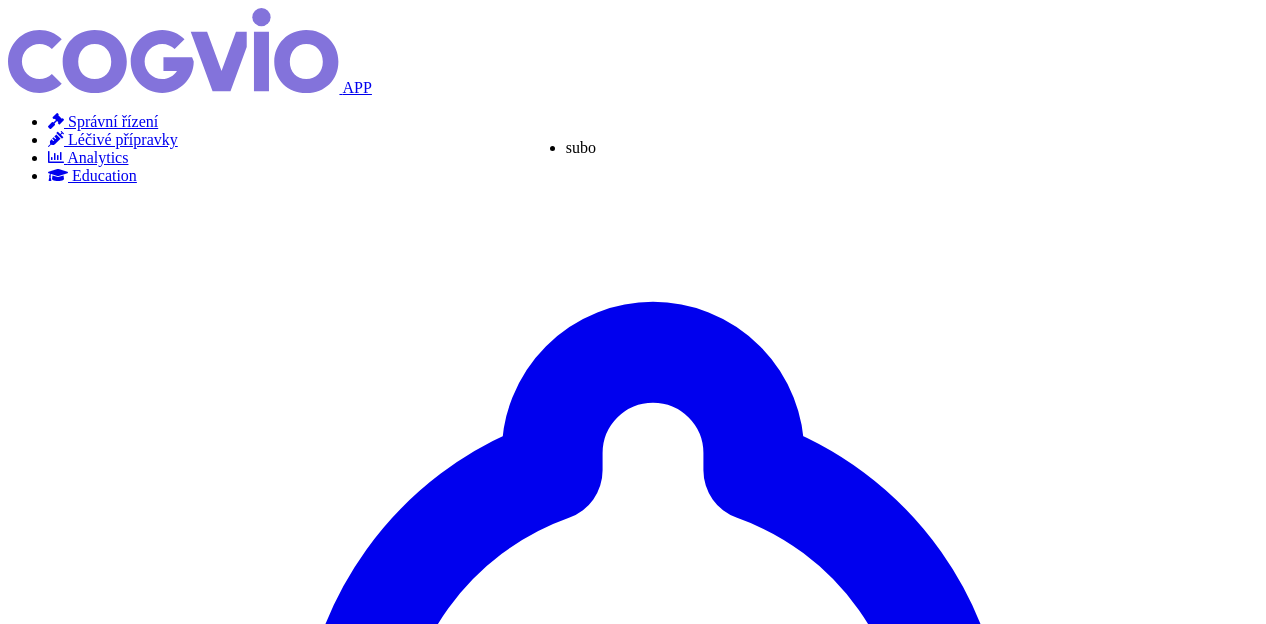 type on "subos" 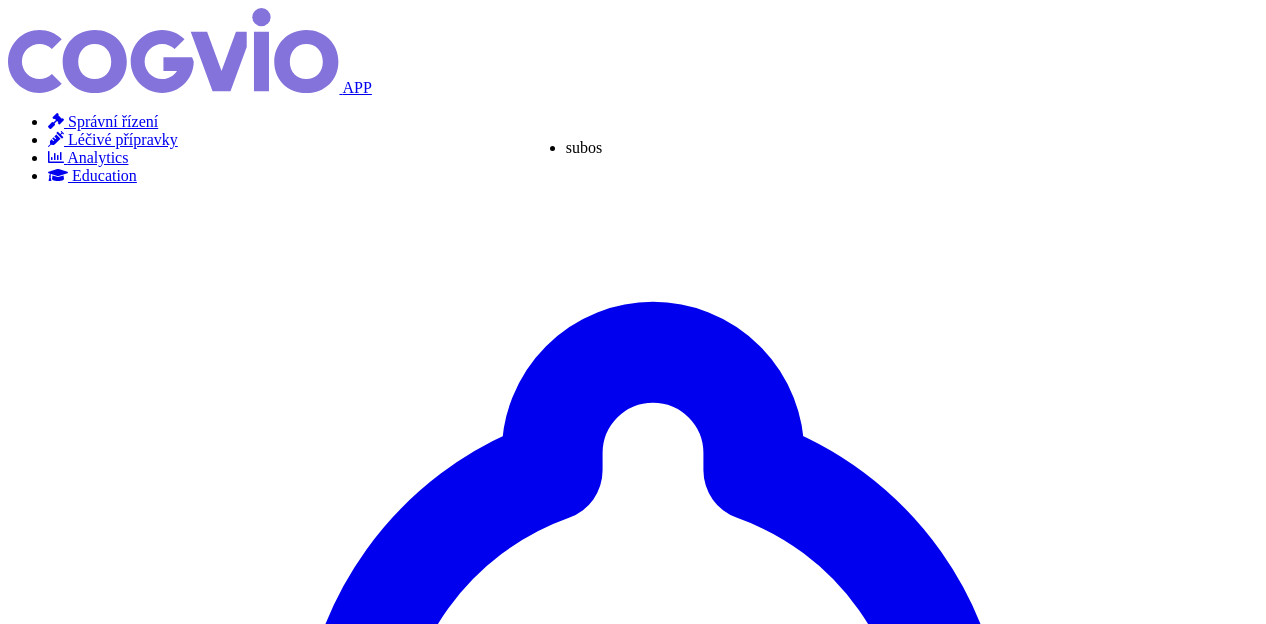 type on "subo" 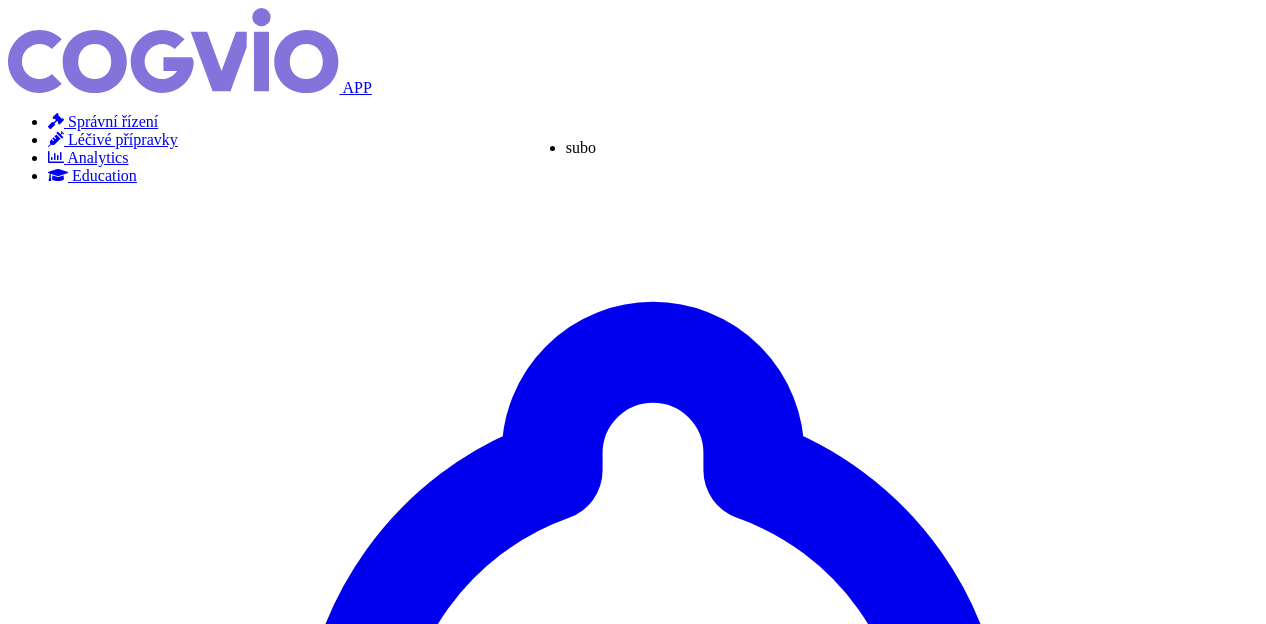 type on "subox" 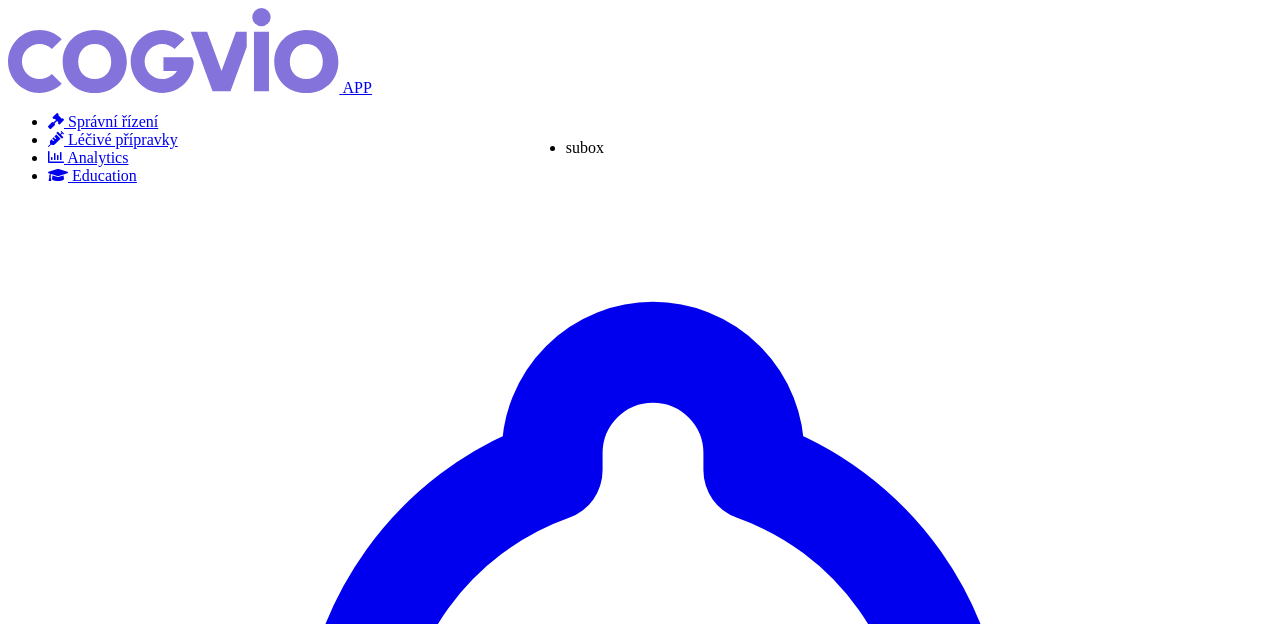type on "suboxo" 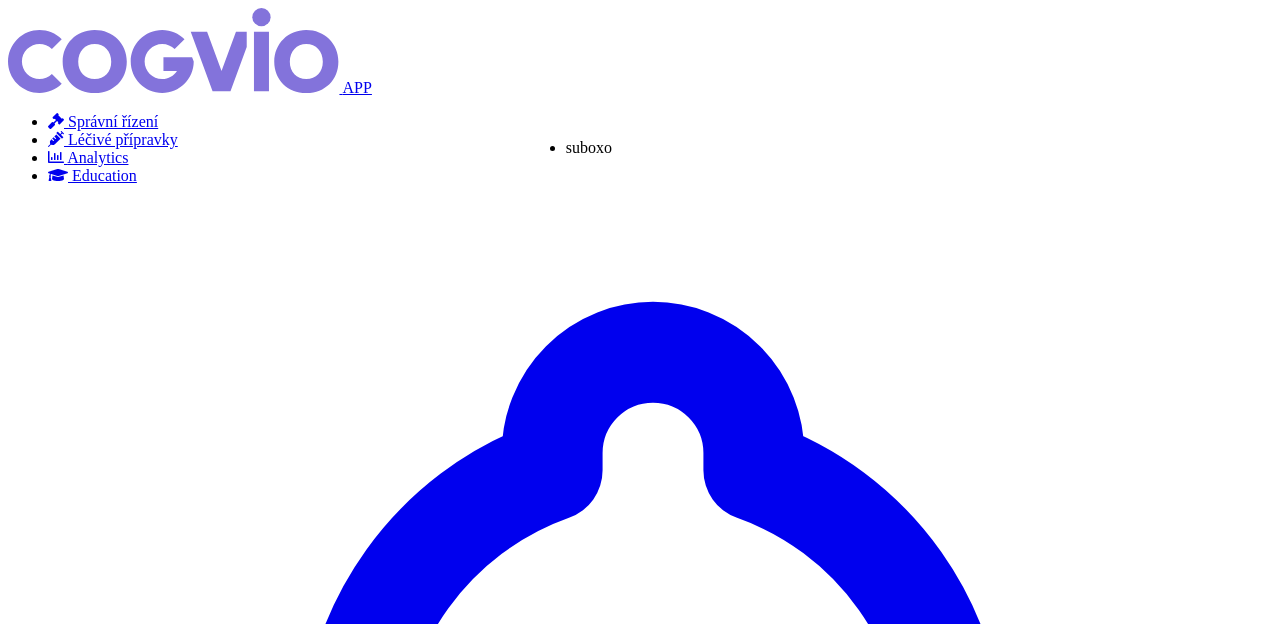 type on "suboxone" 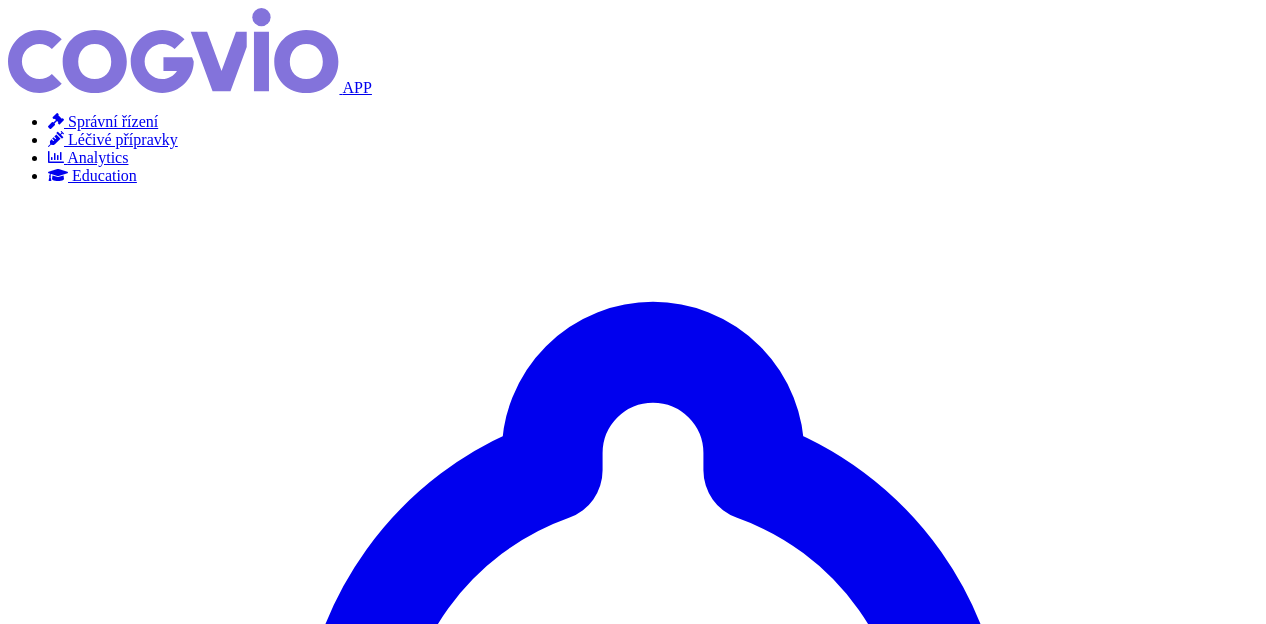 click on "Hledat" at bounding box center (35, 4467) 